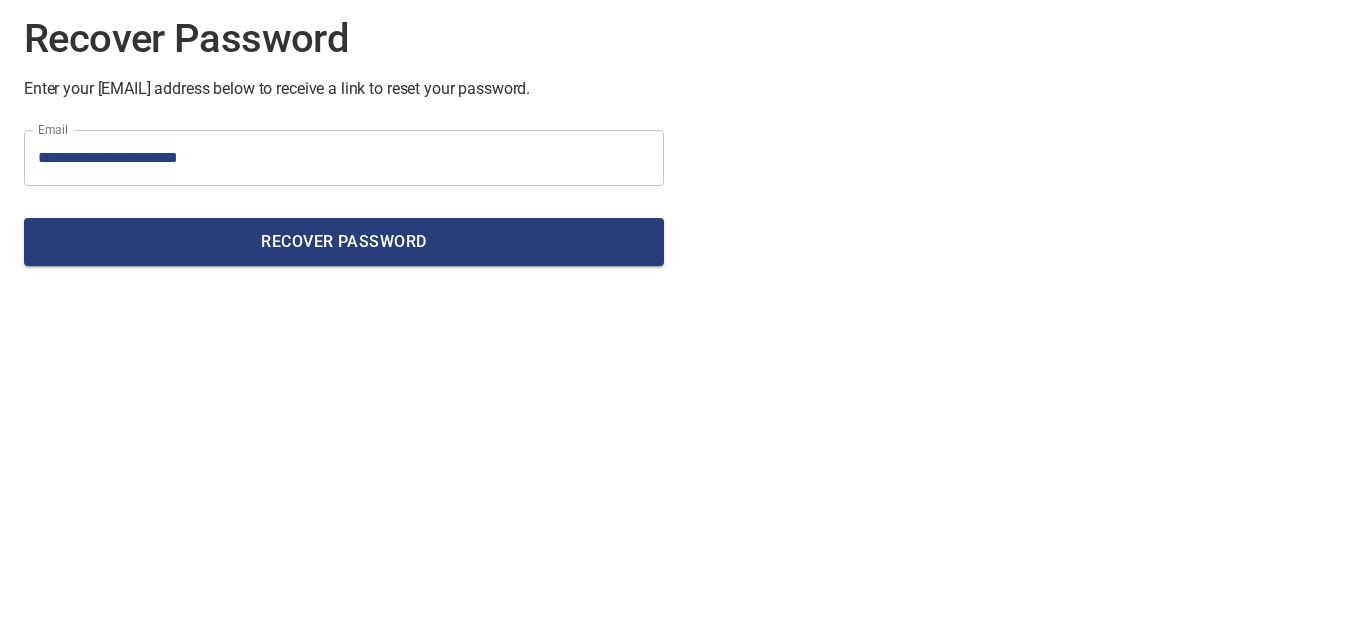 scroll, scrollTop: 0, scrollLeft: 0, axis: both 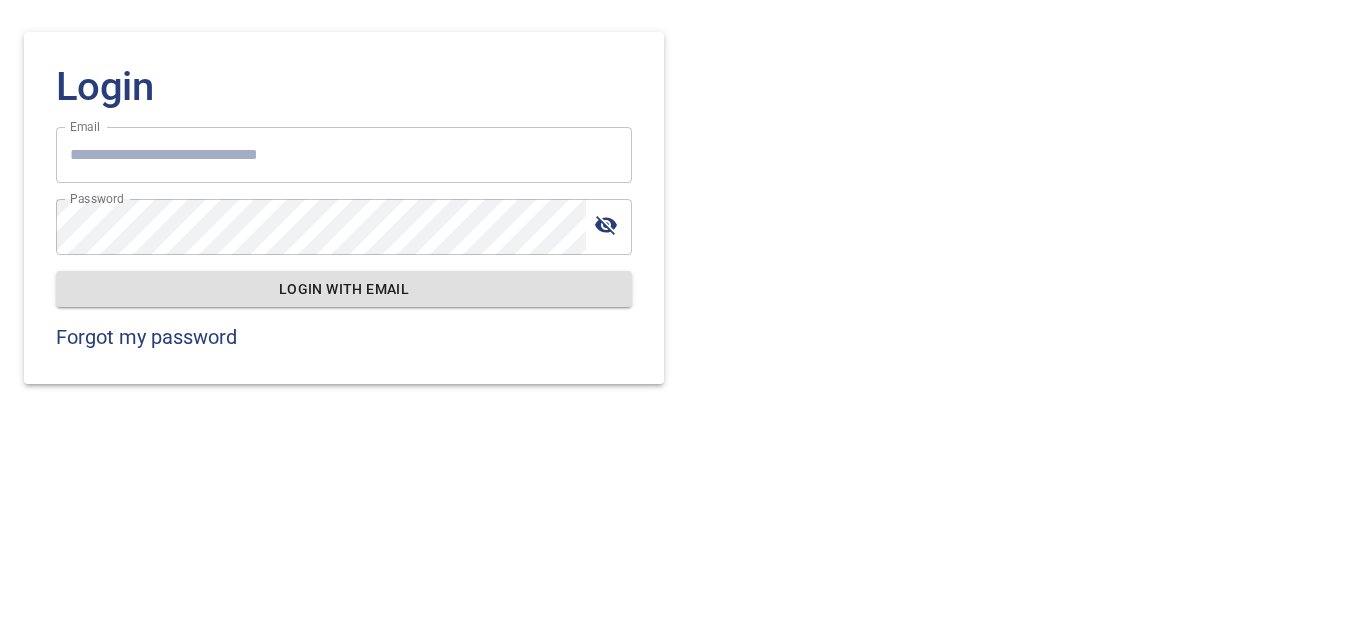 type on "**********" 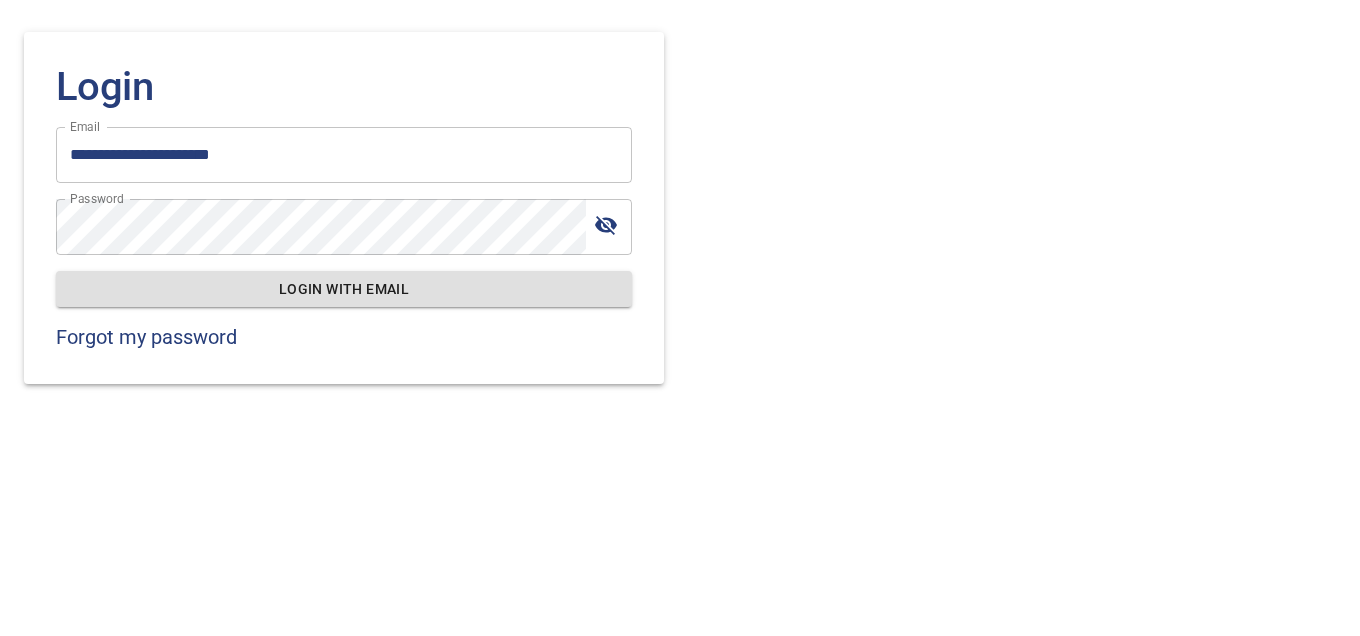 click at bounding box center (606, 225) 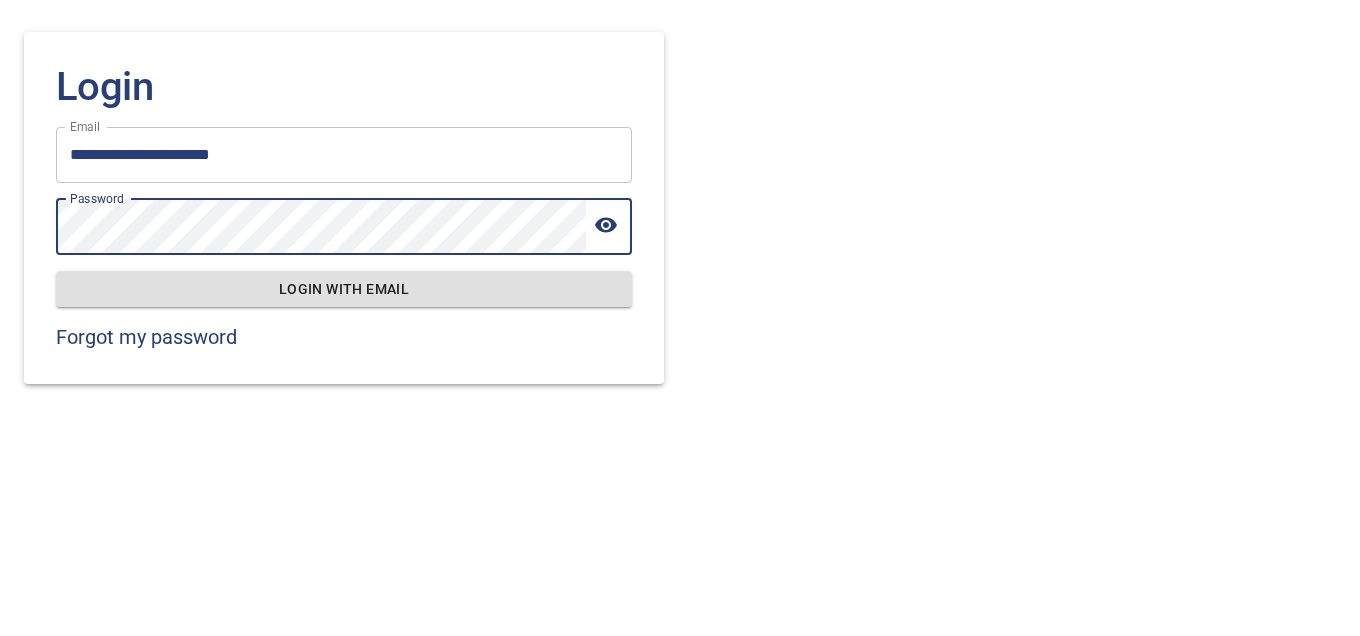 click on "Login with email" at bounding box center (344, 289) 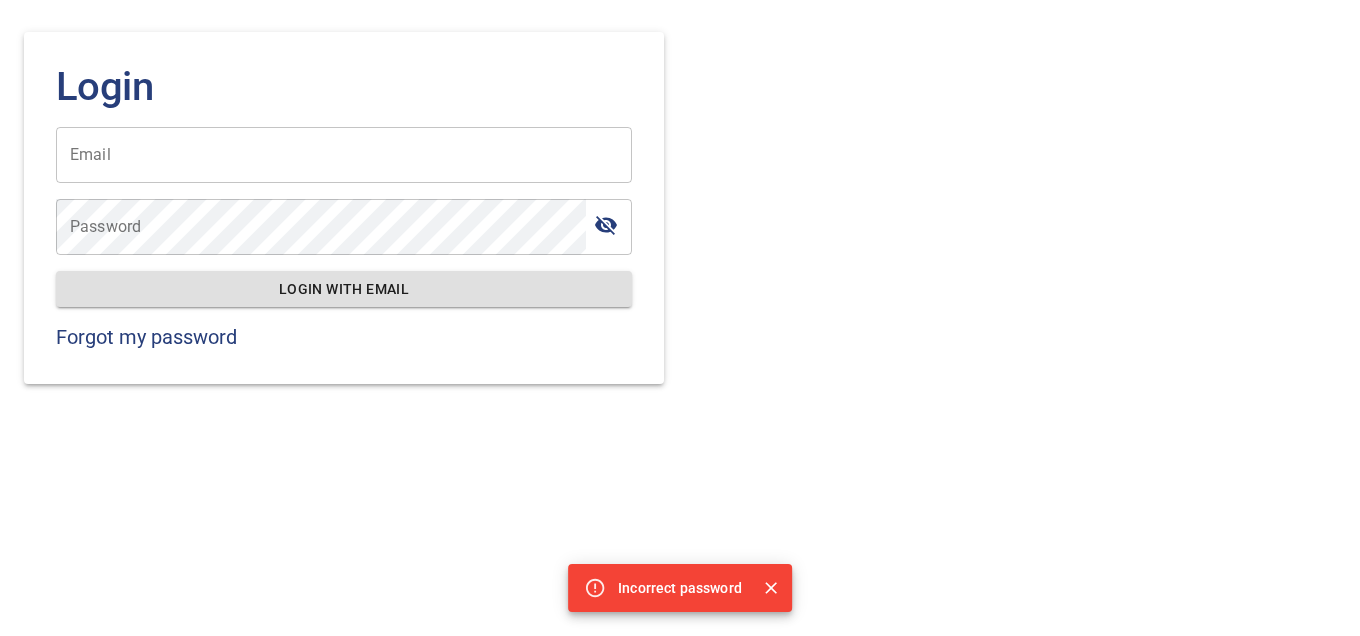 type on "**********" 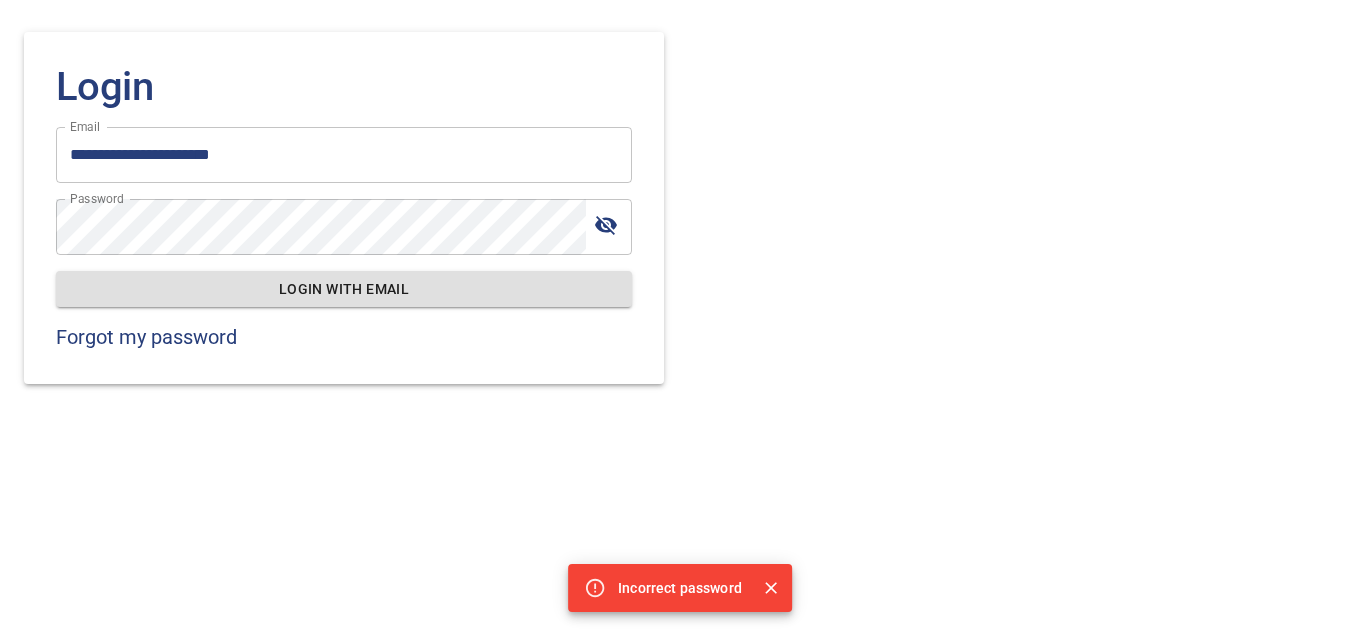click on "**********" at bounding box center [680, 192] 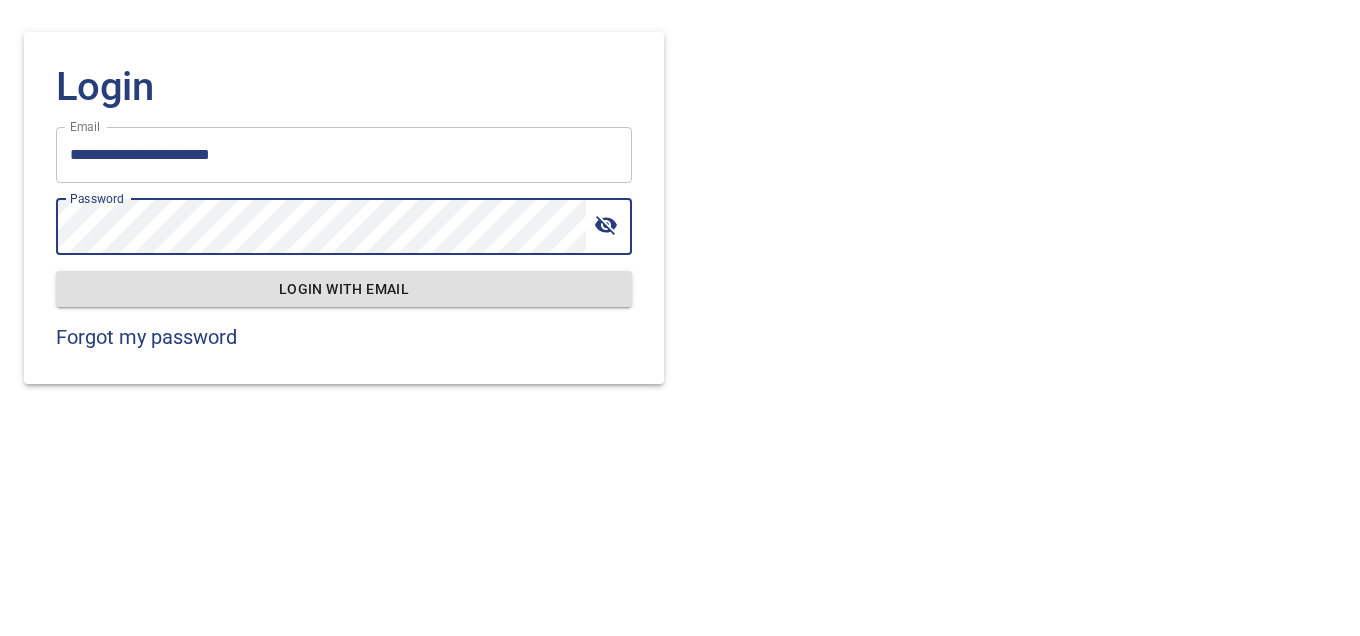 click on "**********" at bounding box center (680, 192) 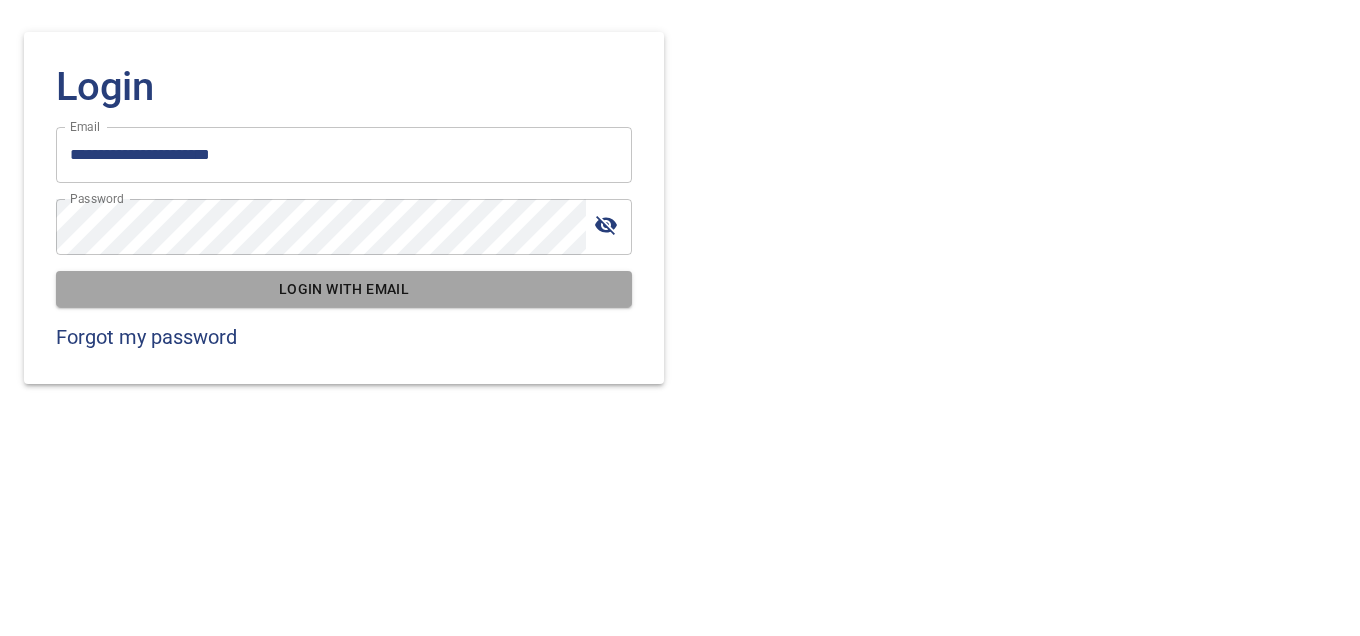 click on "Login with email" at bounding box center [344, 289] 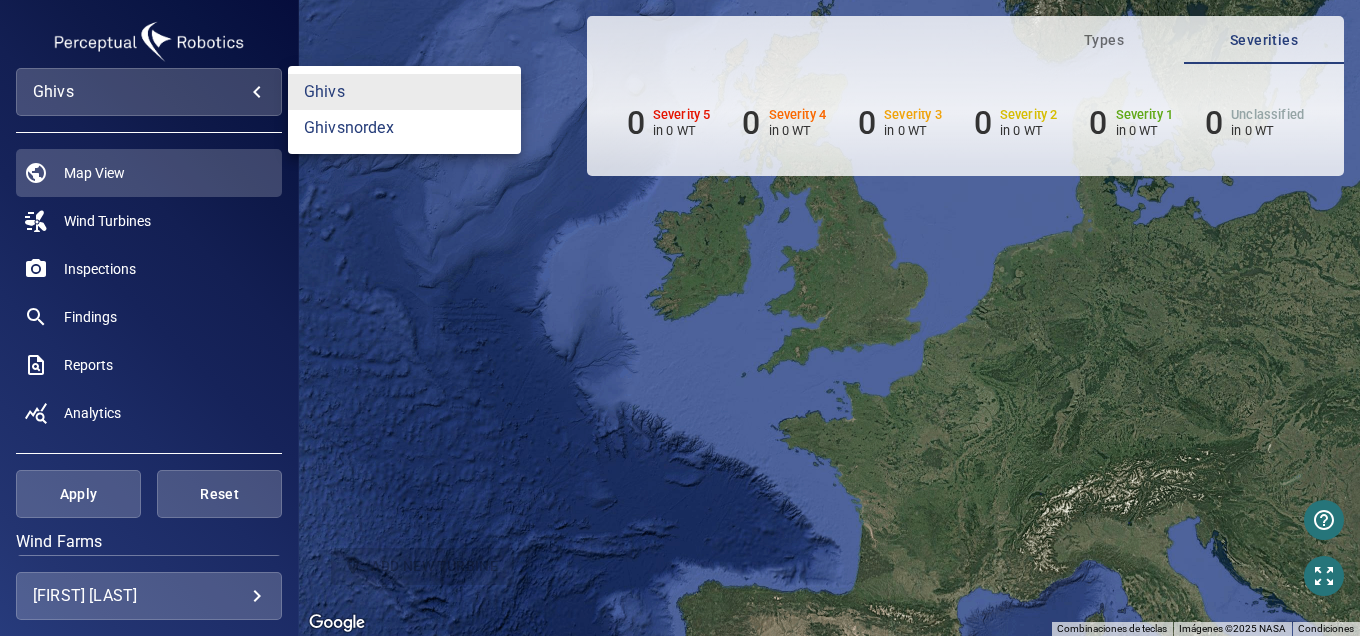 click on "**********" at bounding box center (680, 318) 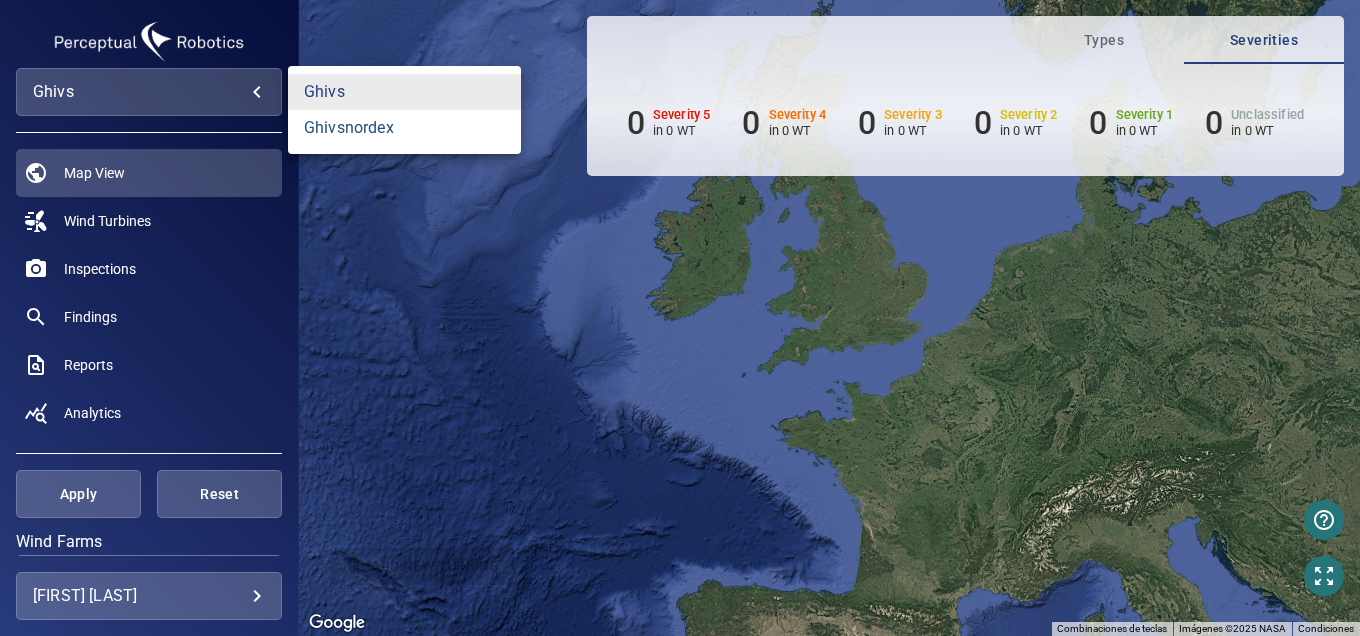 click on "ghivsnordex" at bounding box center [404, 128] 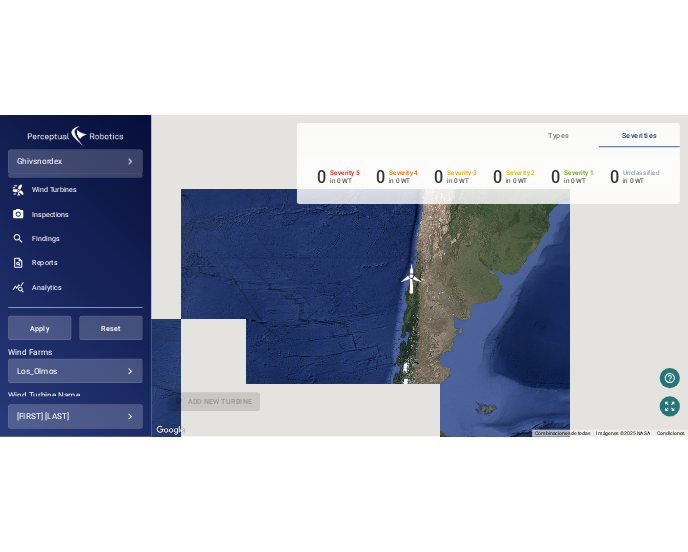 scroll, scrollTop: 200, scrollLeft: 0, axis: vertical 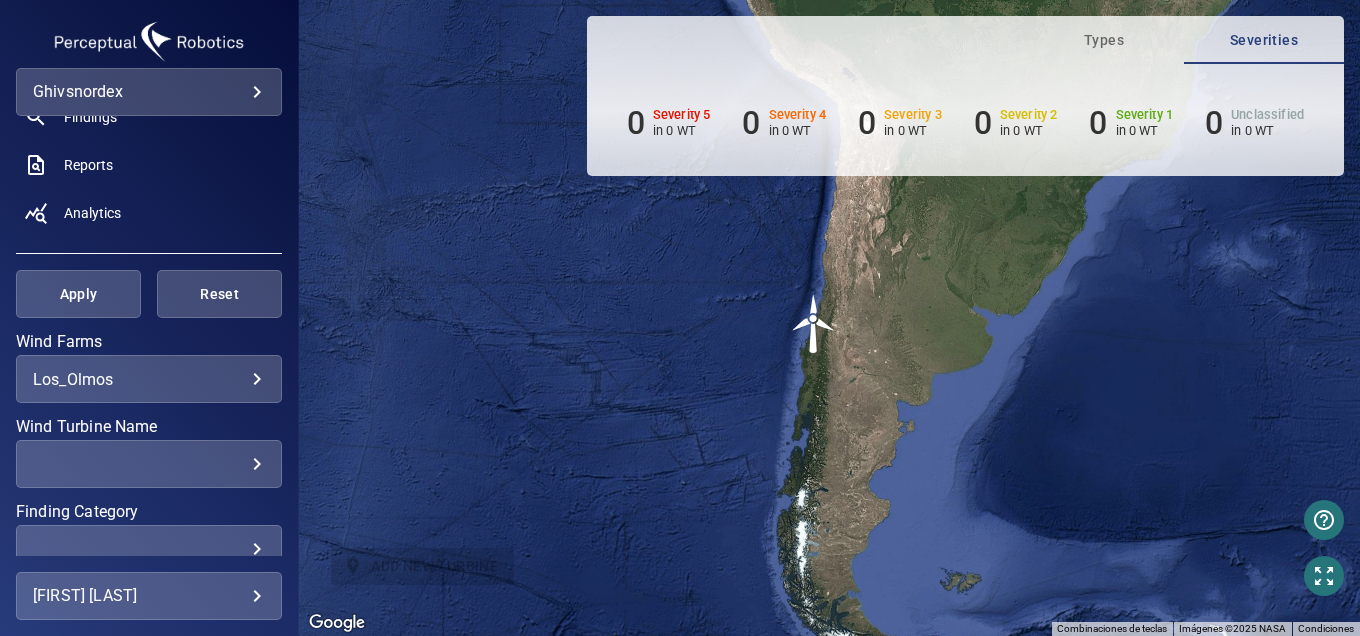 click on "**********" at bounding box center (680, 318) 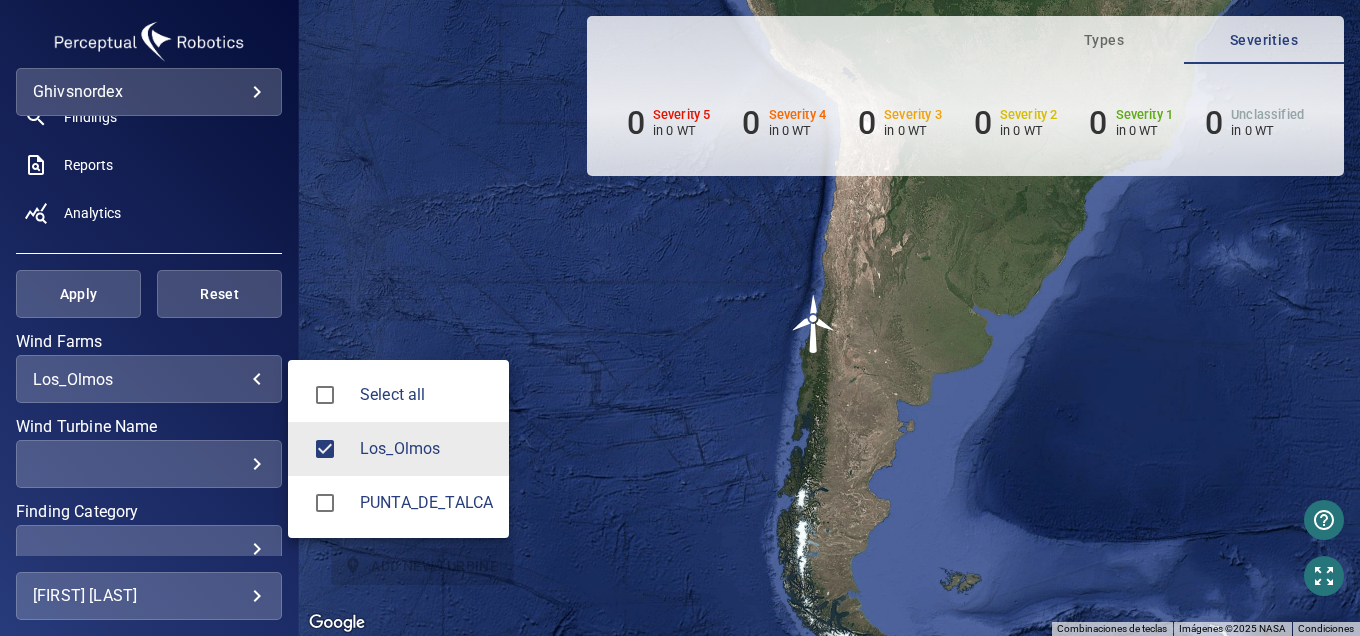 drag, startPoint x: 366, startPoint y: 441, endPoint x: 360, endPoint y: 460, distance: 19.924858 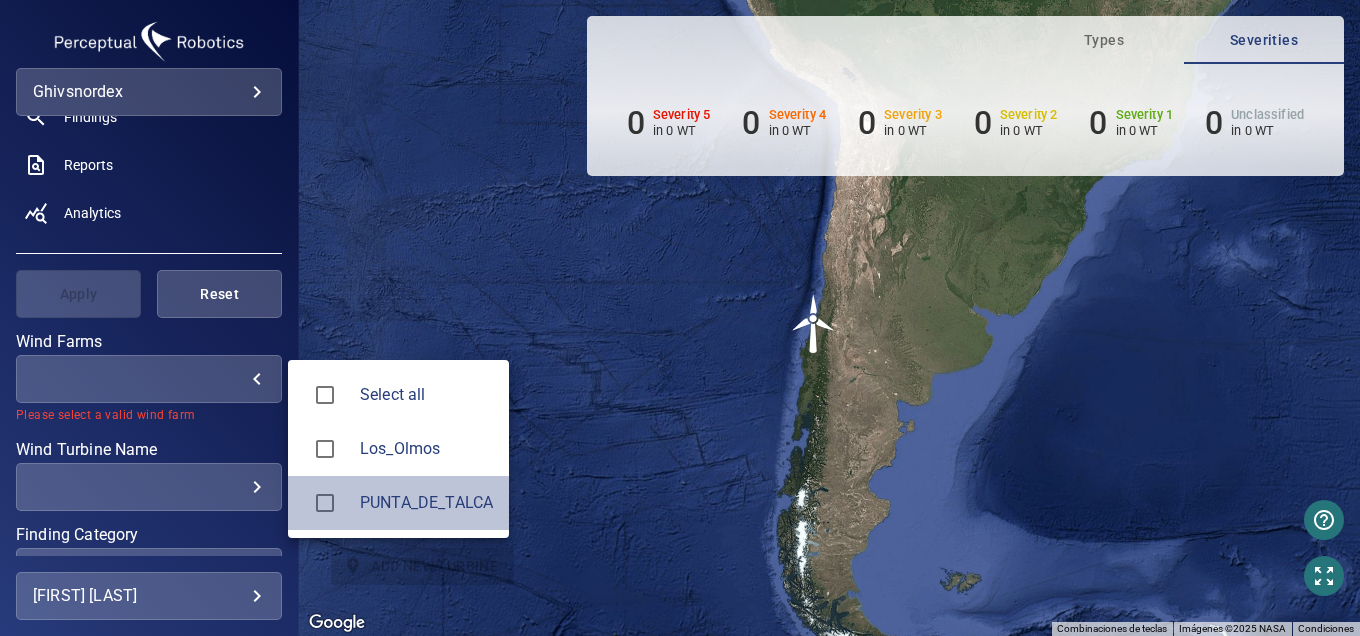 drag, startPoint x: 358, startPoint y: 490, endPoint x: 377, endPoint y: 498, distance: 20.615528 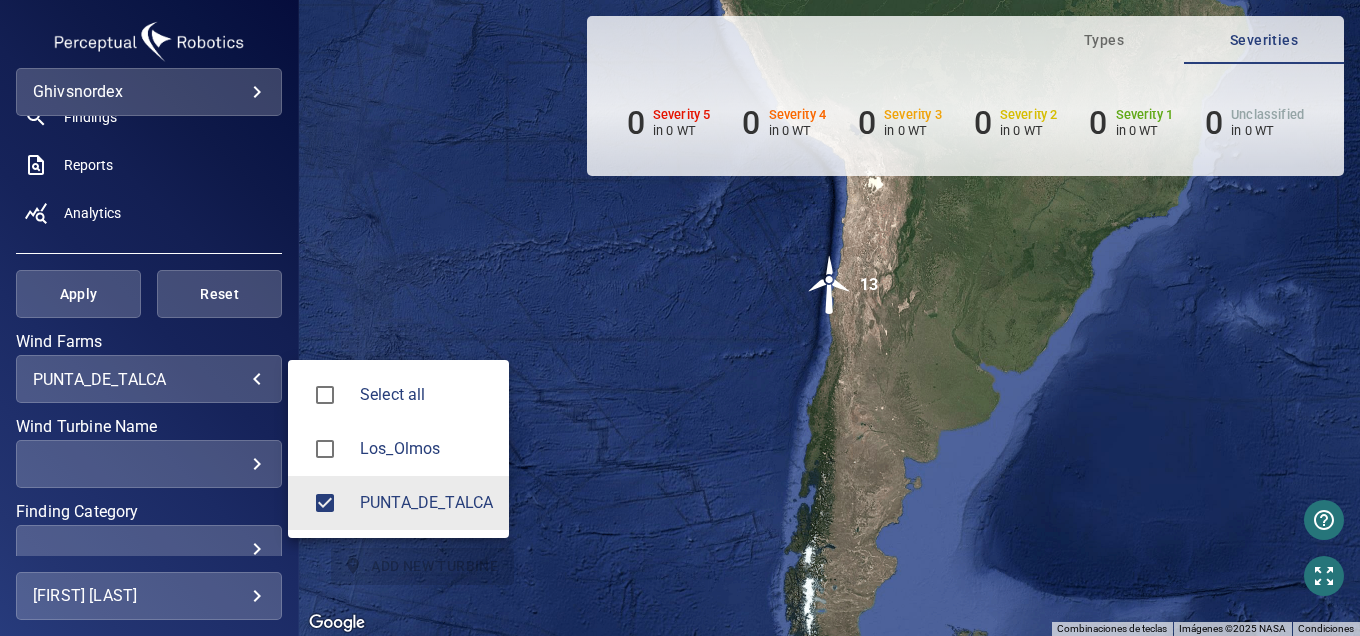 click at bounding box center (680, 318) 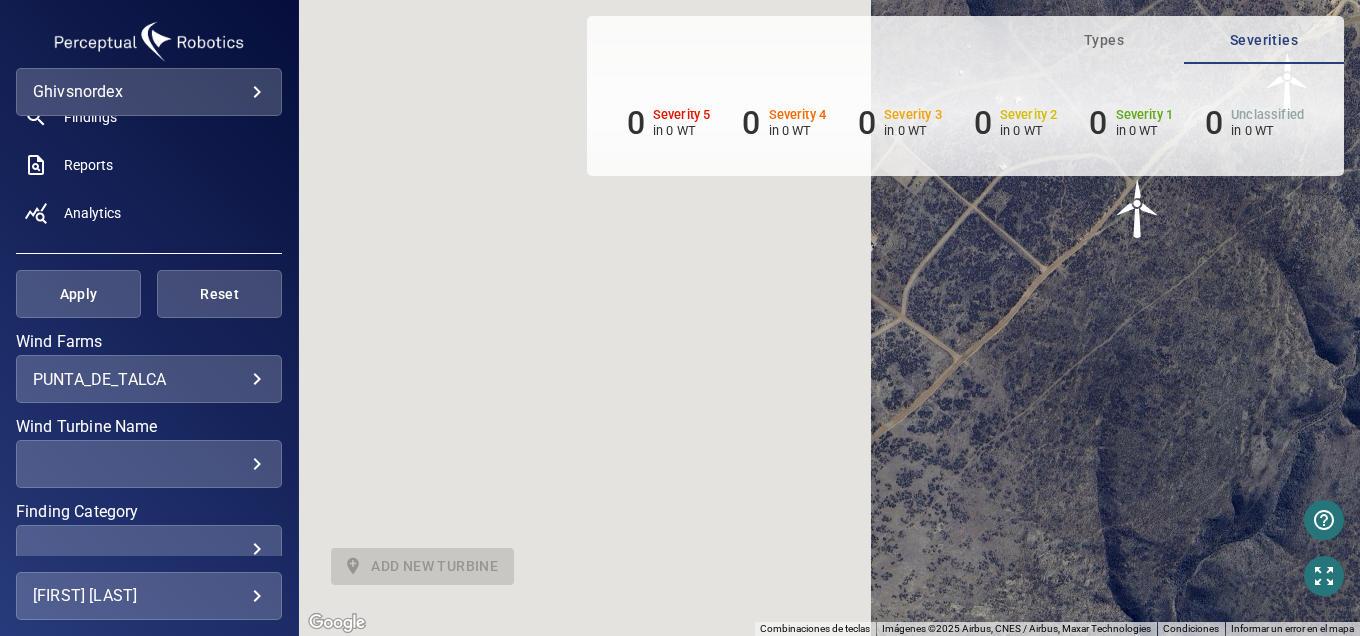 drag, startPoint x: 515, startPoint y: 378, endPoint x: 1162, endPoint y: 257, distance: 658.2173 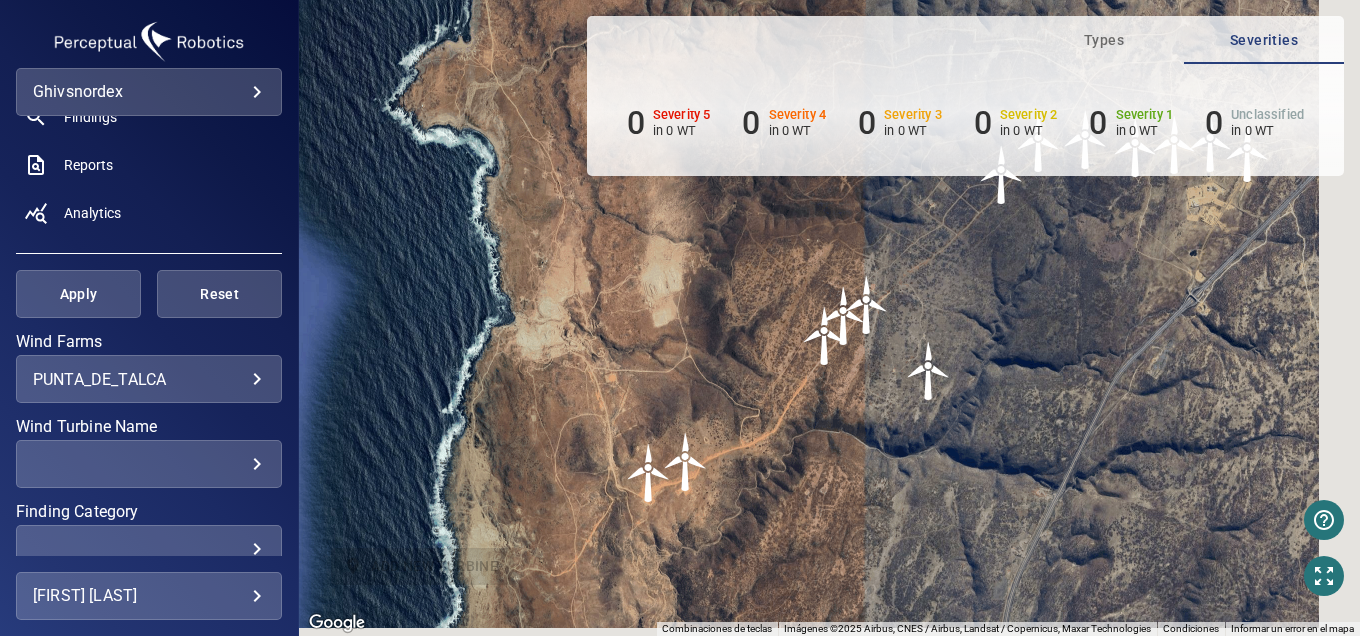 drag, startPoint x: 1015, startPoint y: 447, endPoint x: 910, endPoint y: 303, distance: 178.21616 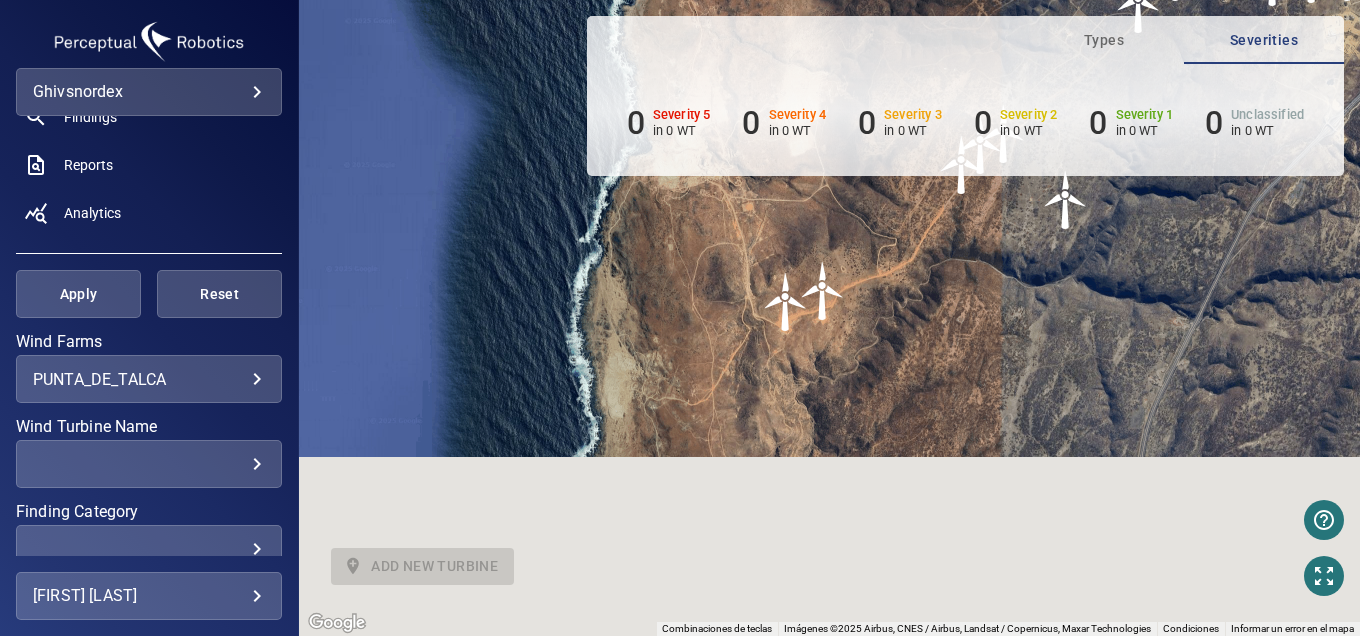 drag, startPoint x: 746, startPoint y: 408, endPoint x: 811, endPoint y: 289, distance: 135.59499 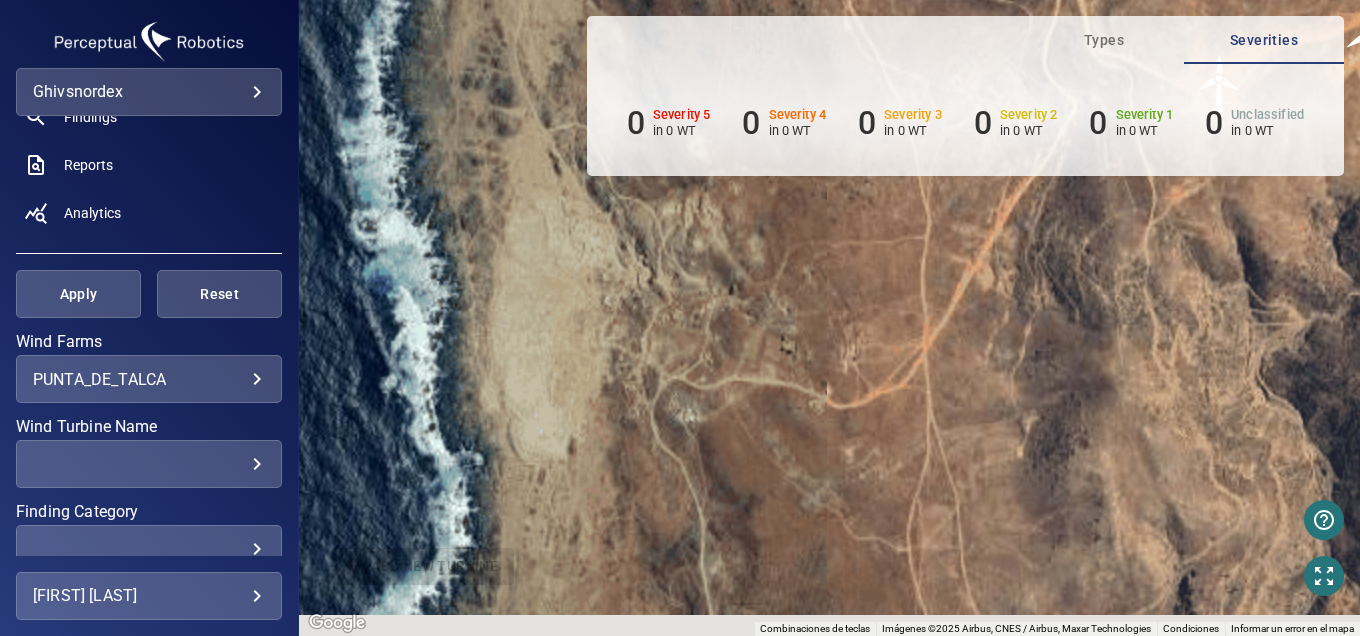 drag, startPoint x: 872, startPoint y: 378, endPoint x: 883, endPoint y: 376, distance: 11.18034 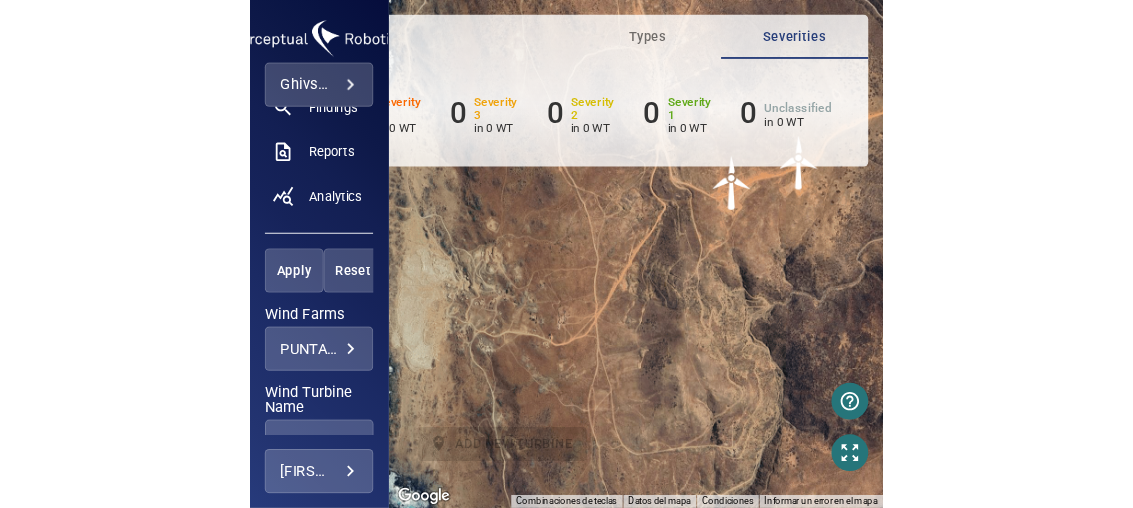 scroll, scrollTop: 200, scrollLeft: 0, axis: vertical 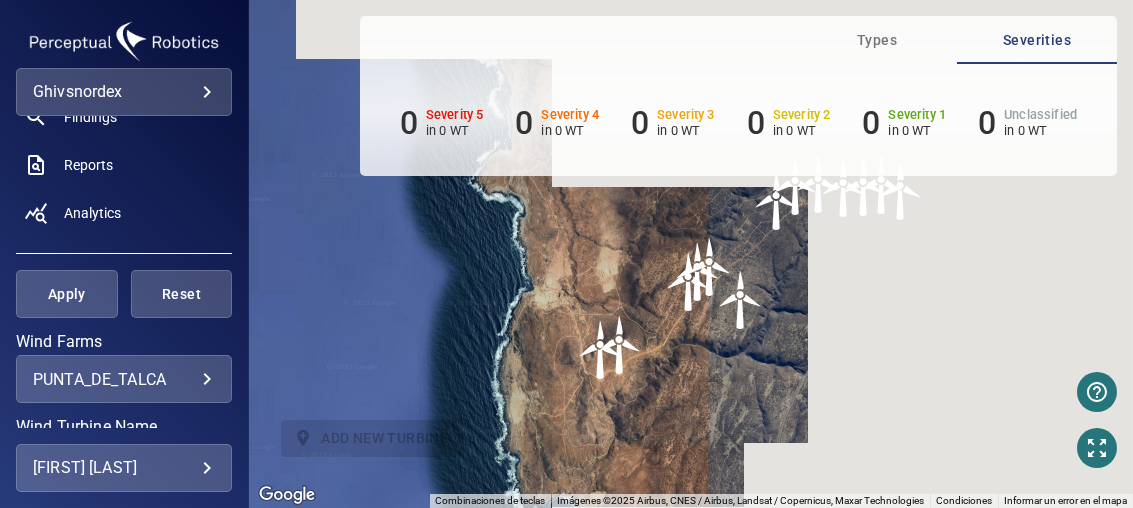 drag, startPoint x: 900, startPoint y: 251, endPoint x: 745, endPoint y: 325, distance: 171.75854 